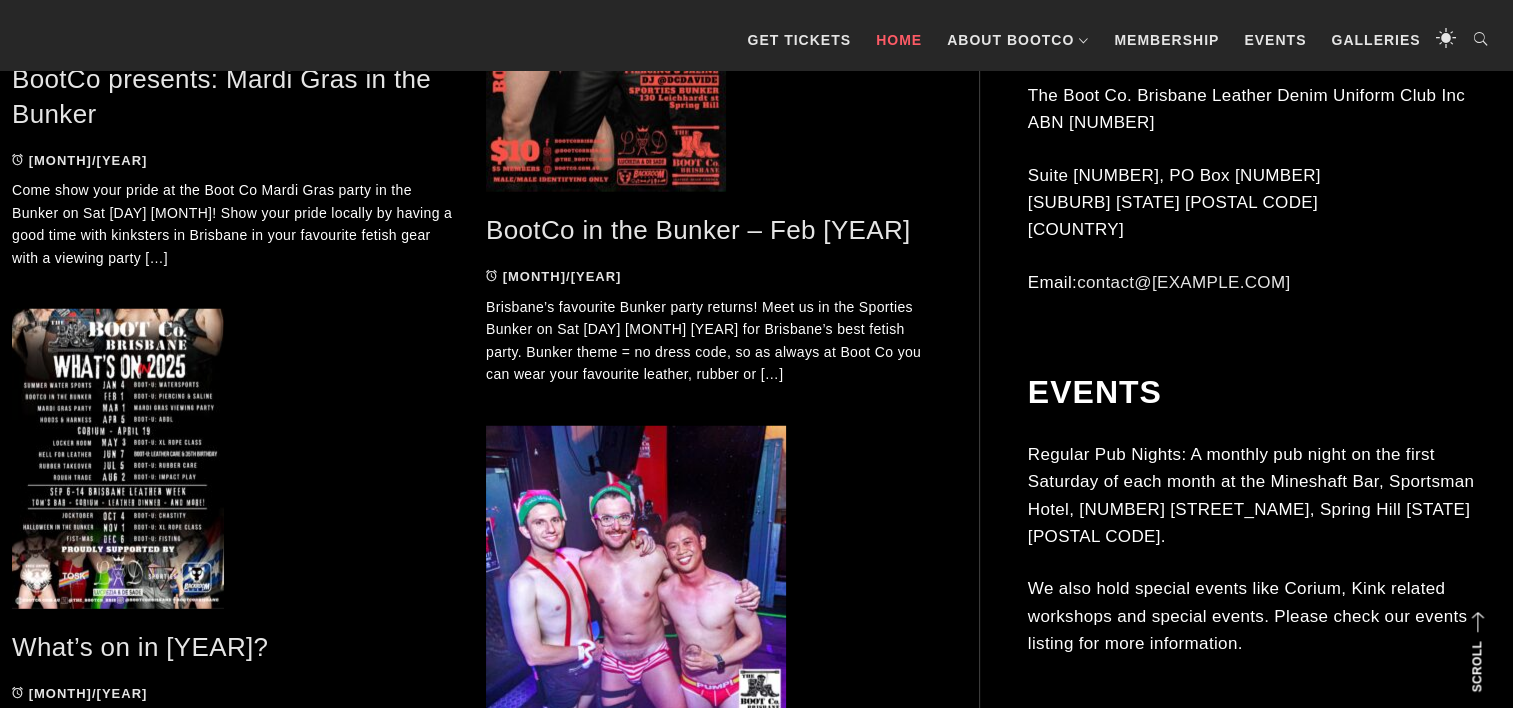 scroll, scrollTop: 5376, scrollLeft: 0, axis: vertical 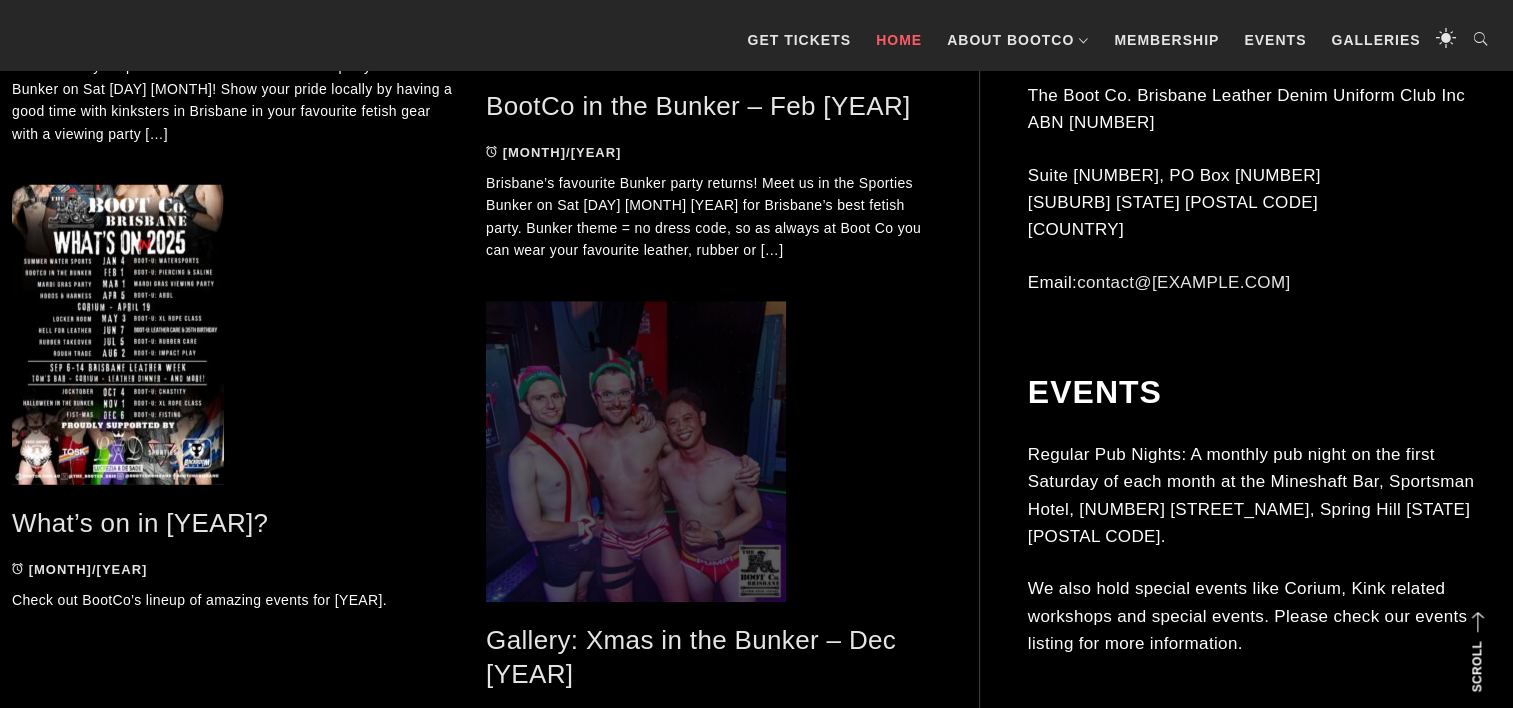 click at bounding box center (708, 452) 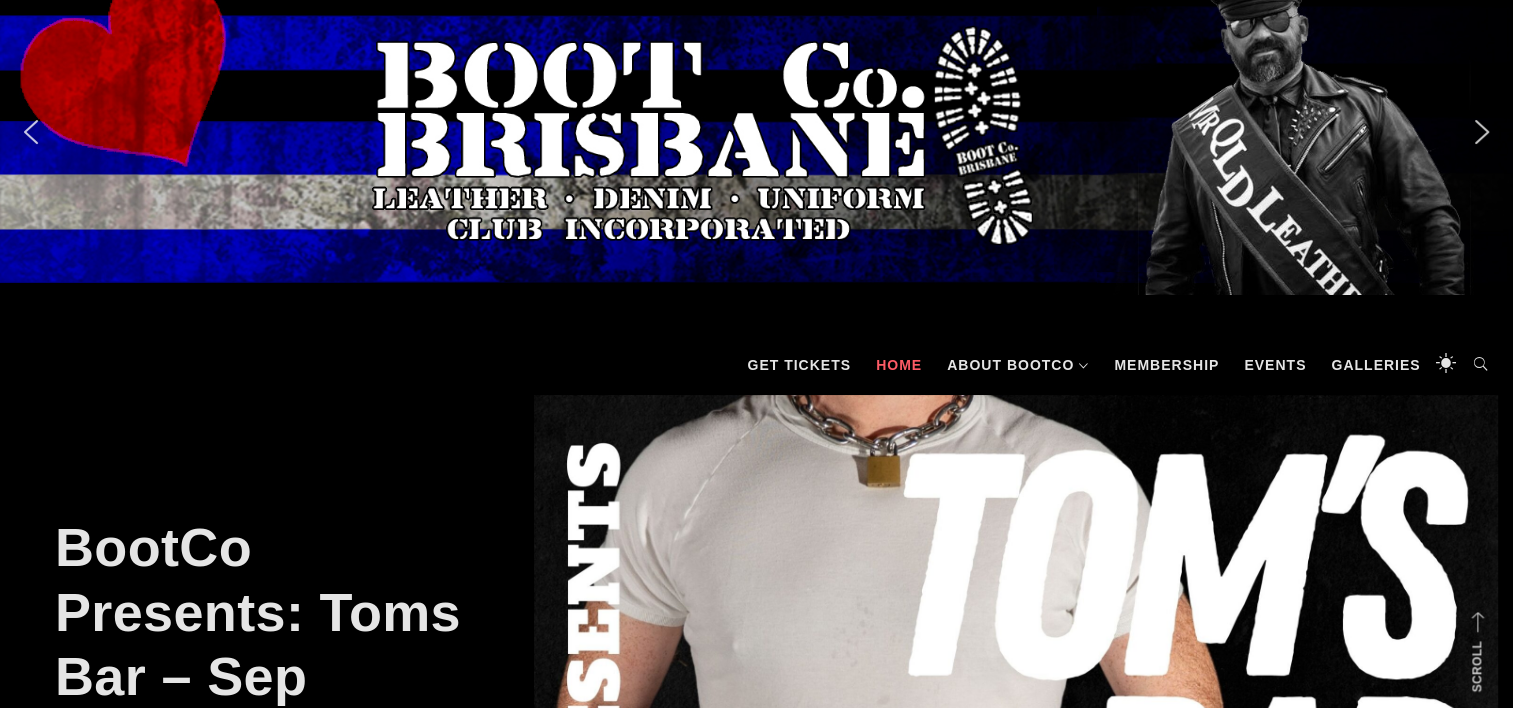 scroll, scrollTop: 0, scrollLeft: 0, axis: both 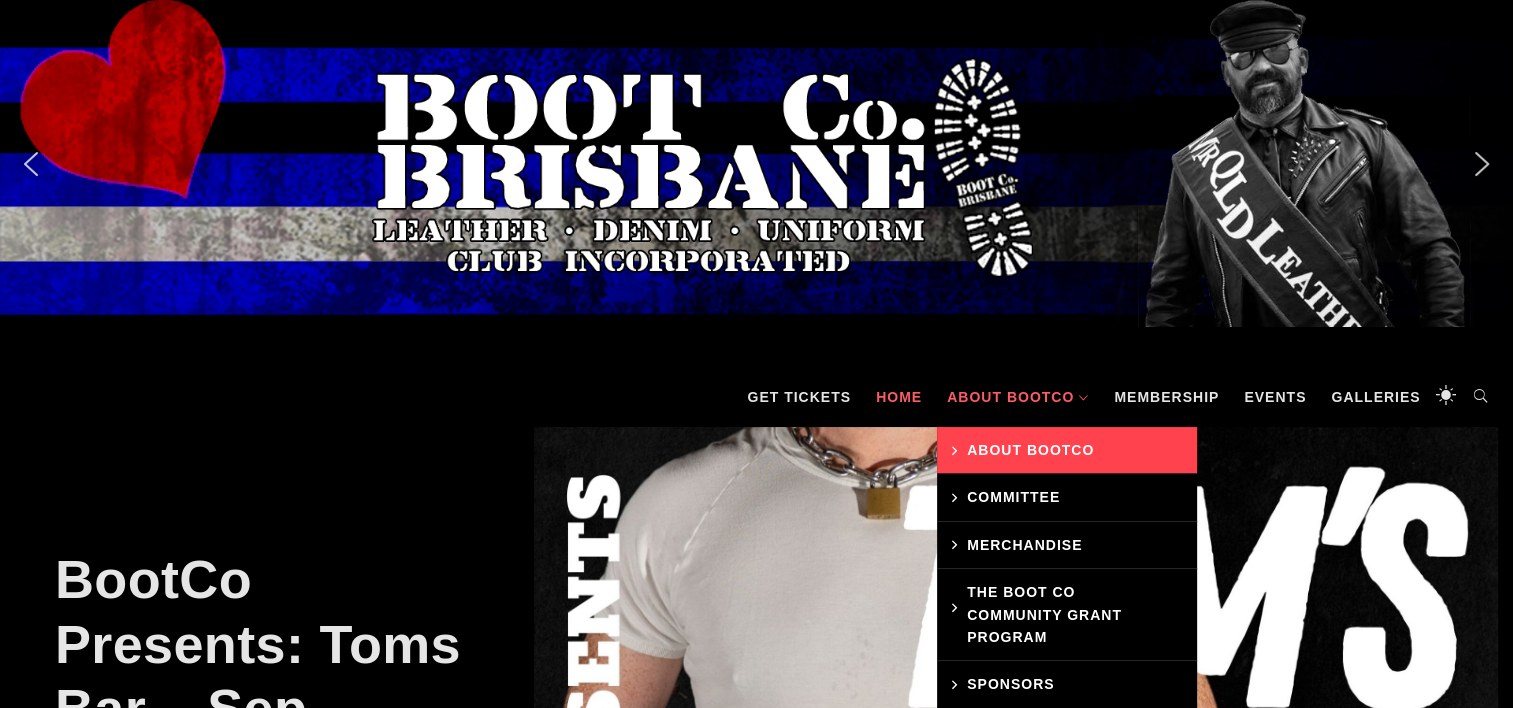 click on "About BootCo" at bounding box center (1067, 450) 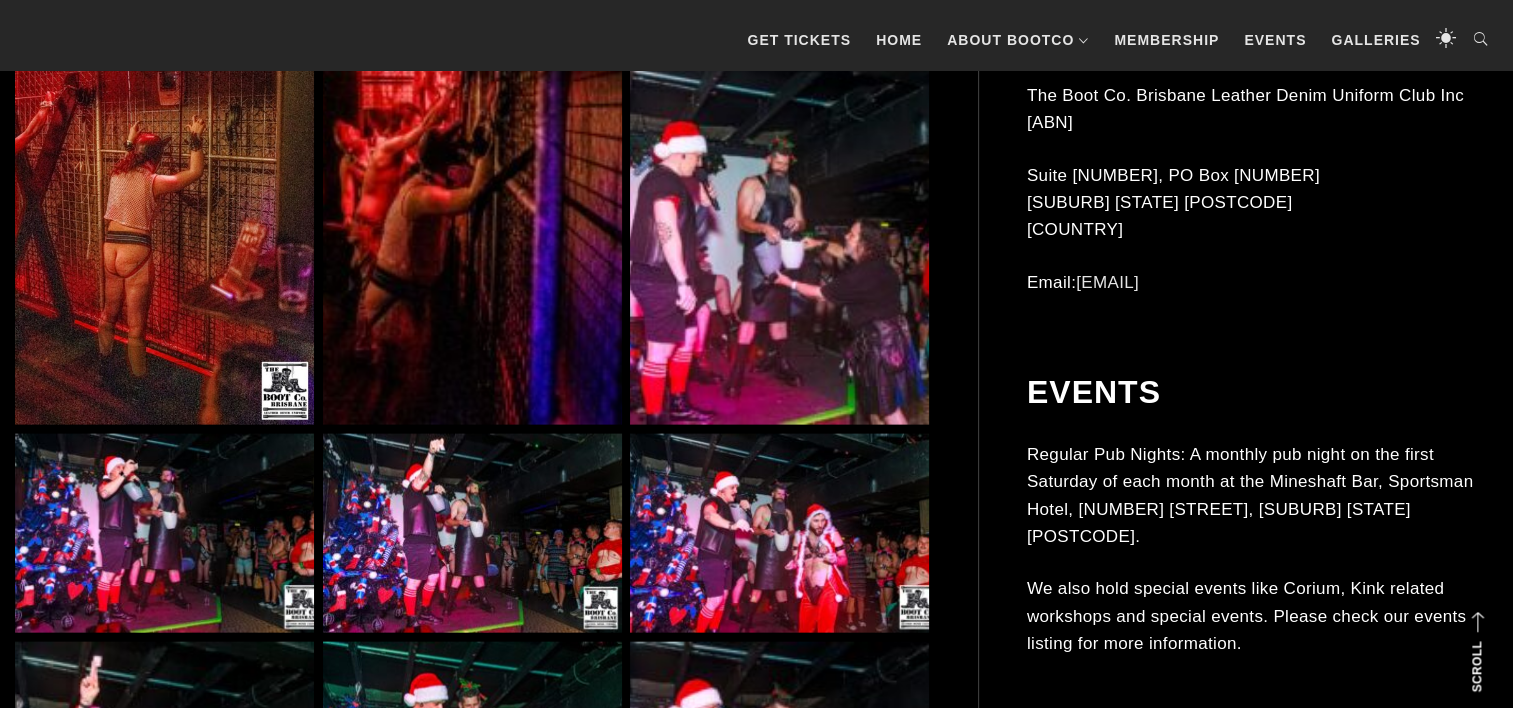 scroll, scrollTop: 4268, scrollLeft: 0, axis: vertical 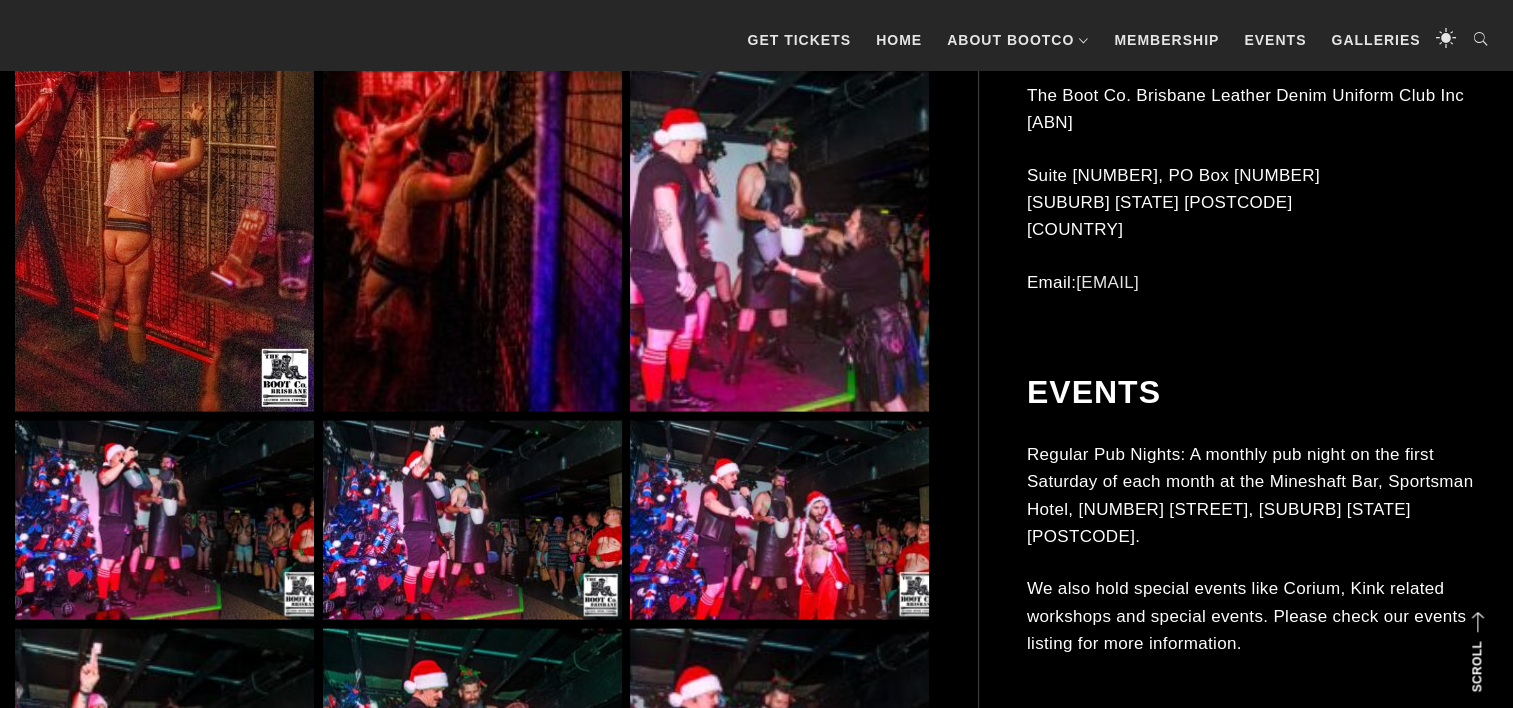 click at bounding box center [779, 226] 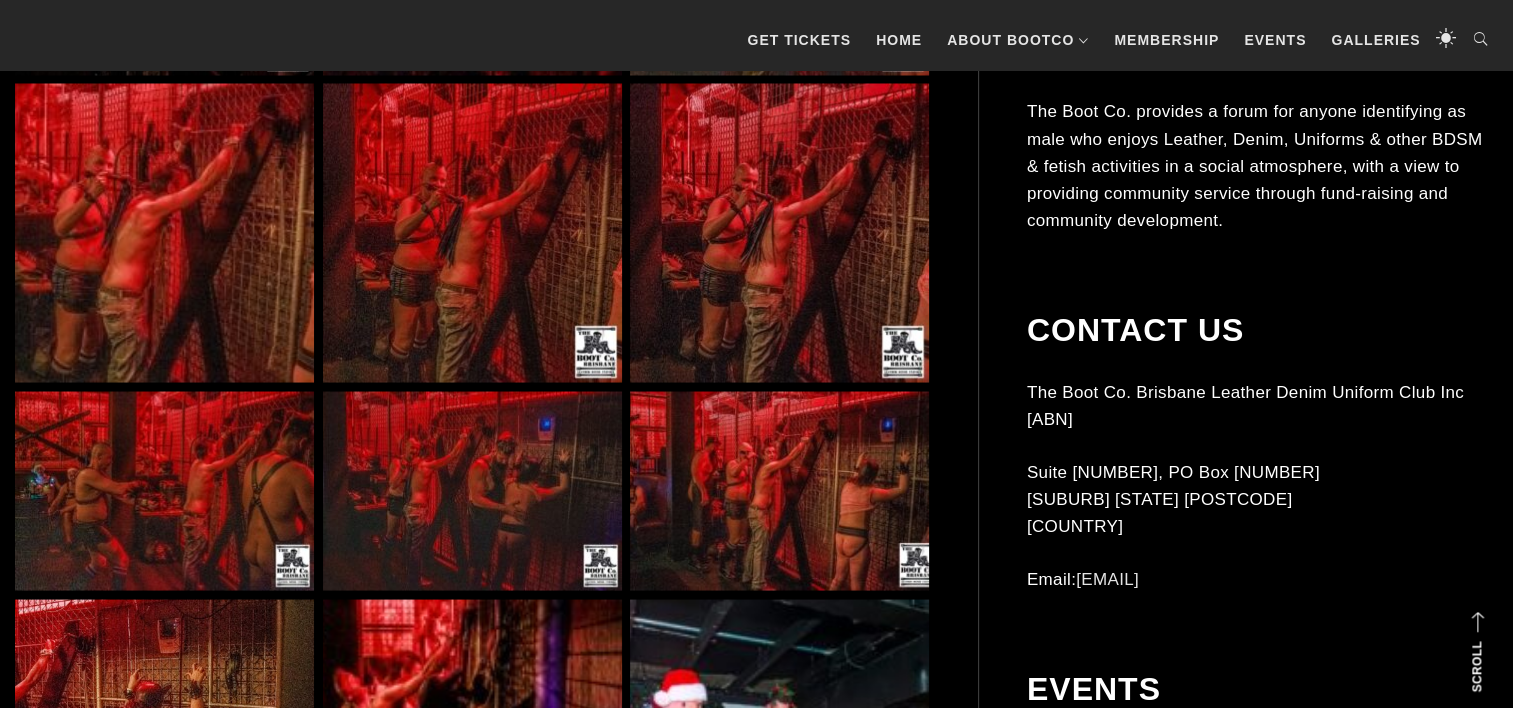 scroll, scrollTop: 3560, scrollLeft: 0, axis: vertical 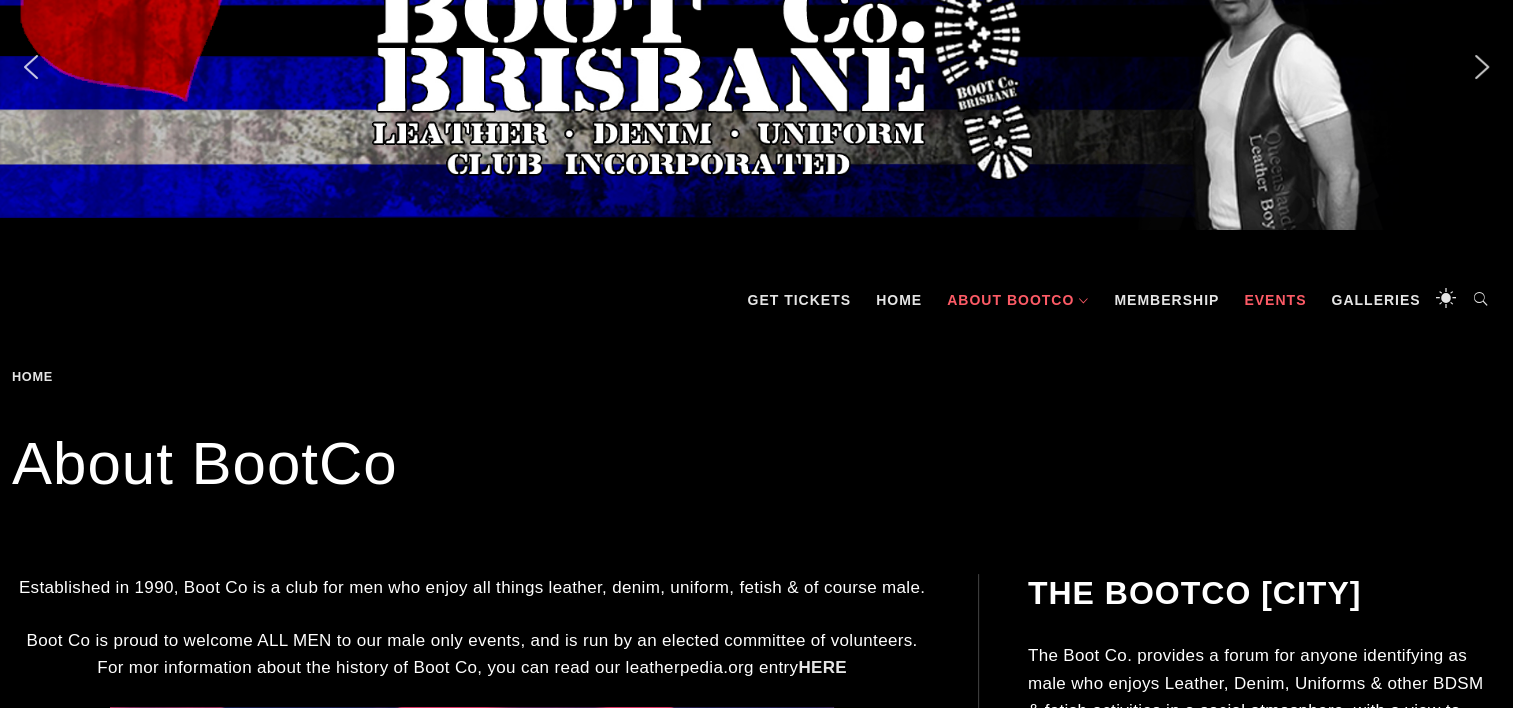click on "Events" at bounding box center (1275, 300) 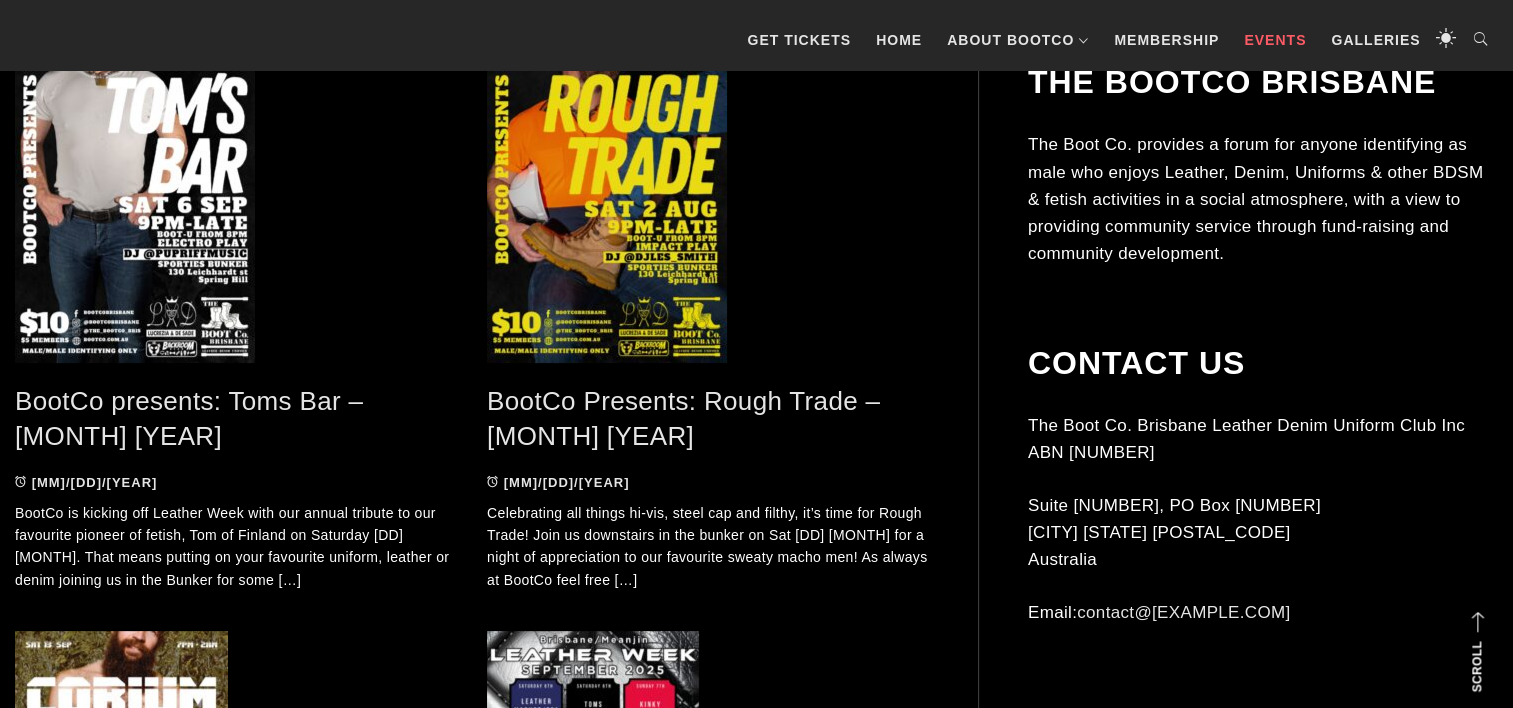 scroll, scrollTop: 0, scrollLeft: 0, axis: both 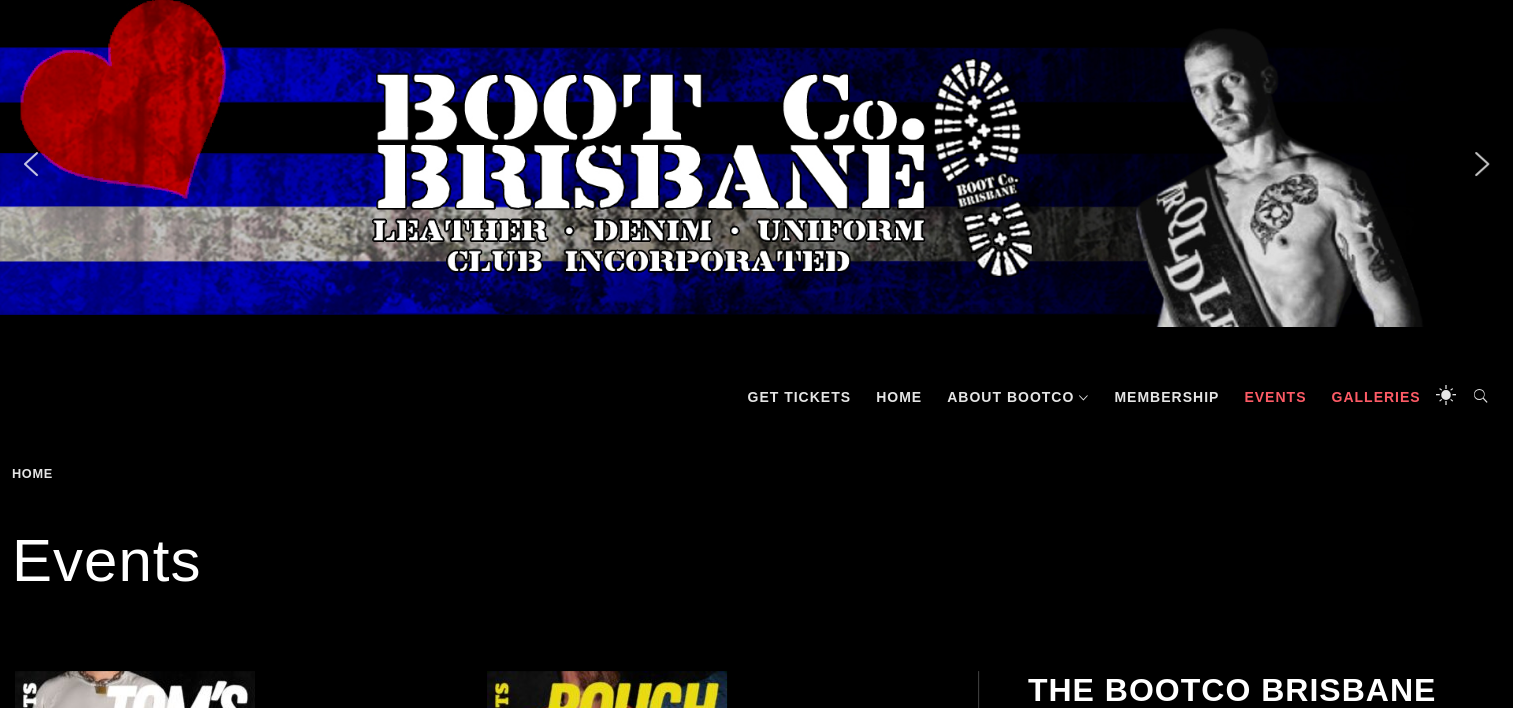 click on "Galleries" at bounding box center (1375, 397) 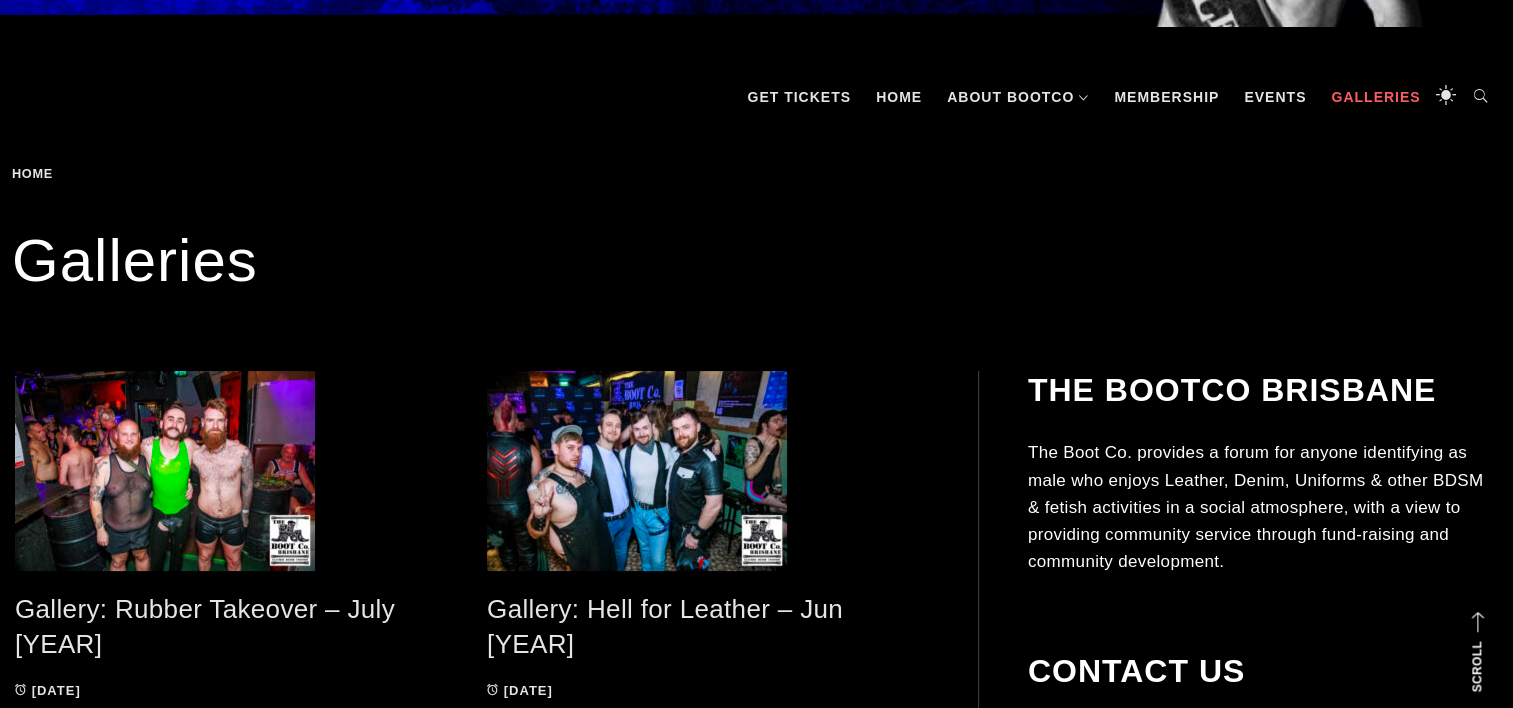 scroll, scrollTop: 278, scrollLeft: 0, axis: vertical 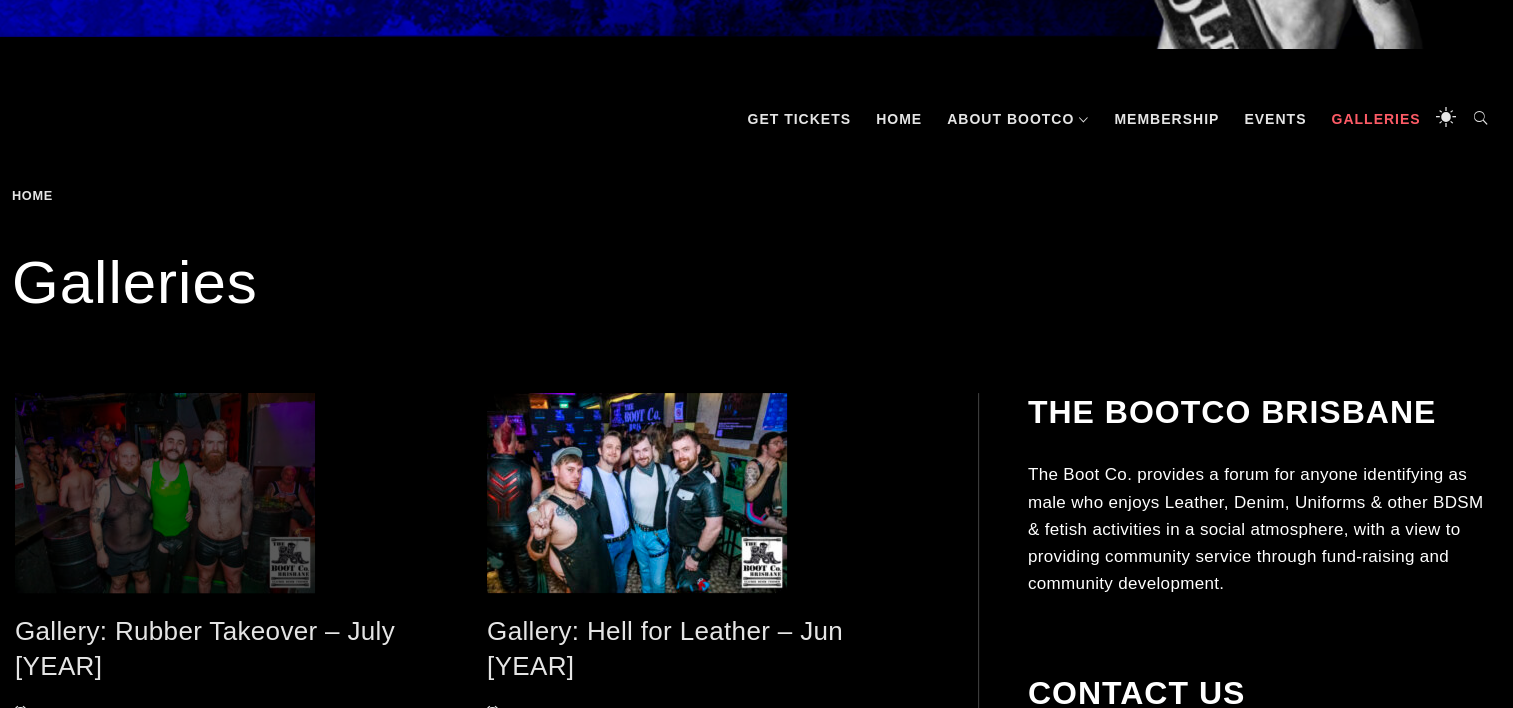 click at bounding box center (236, 493) 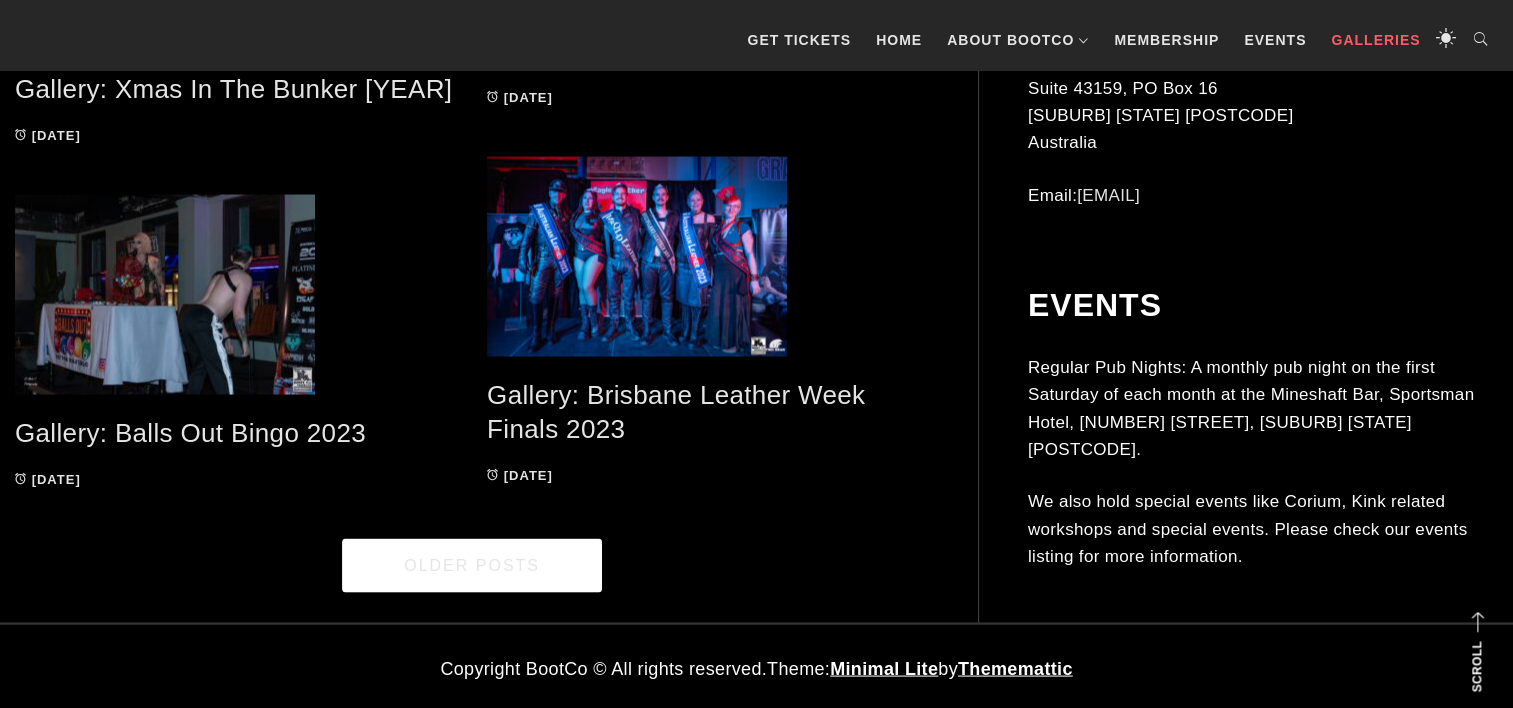 scroll, scrollTop: 3827, scrollLeft: 0, axis: vertical 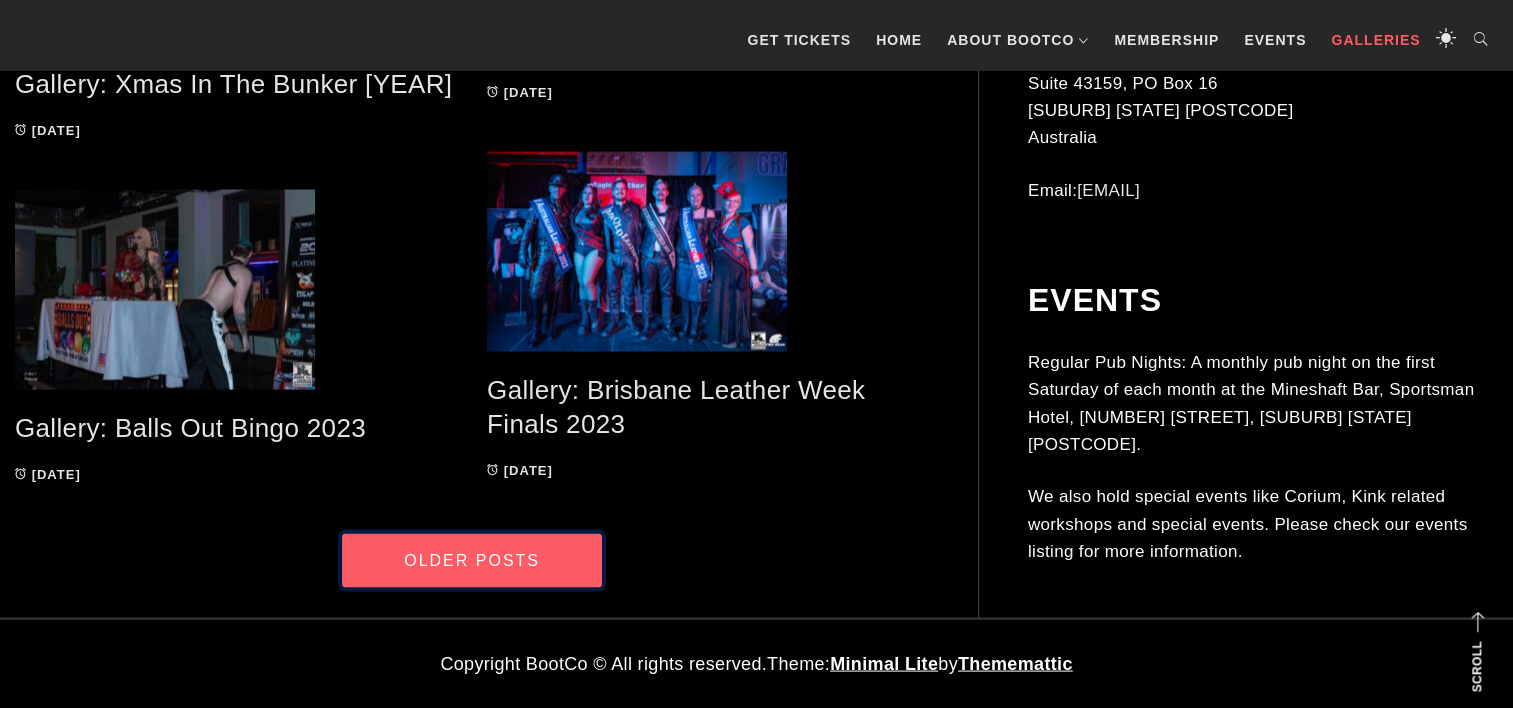 click on "Older Posts" at bounding box center (472, 561) 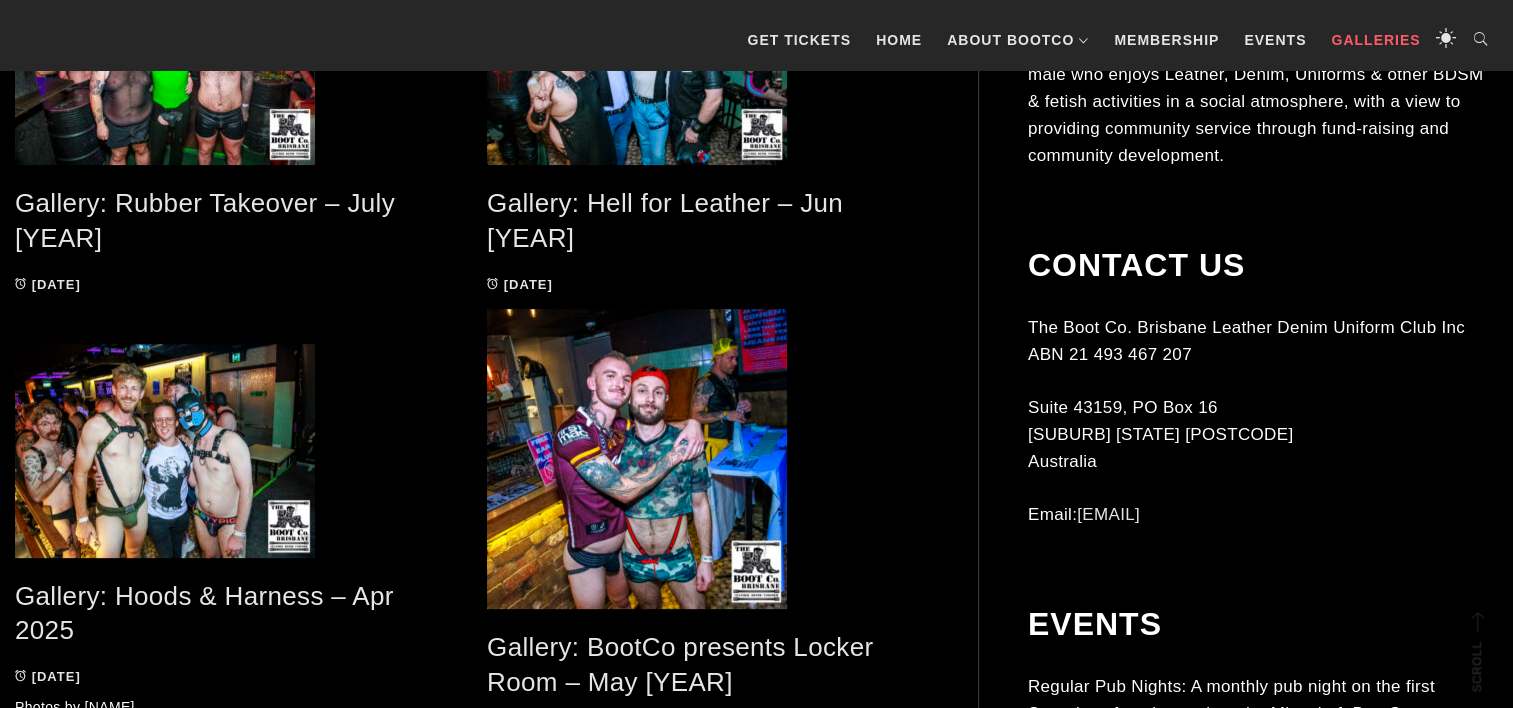 scroll, scrollTop: 605, scrollLeft: 0, axis: vertical 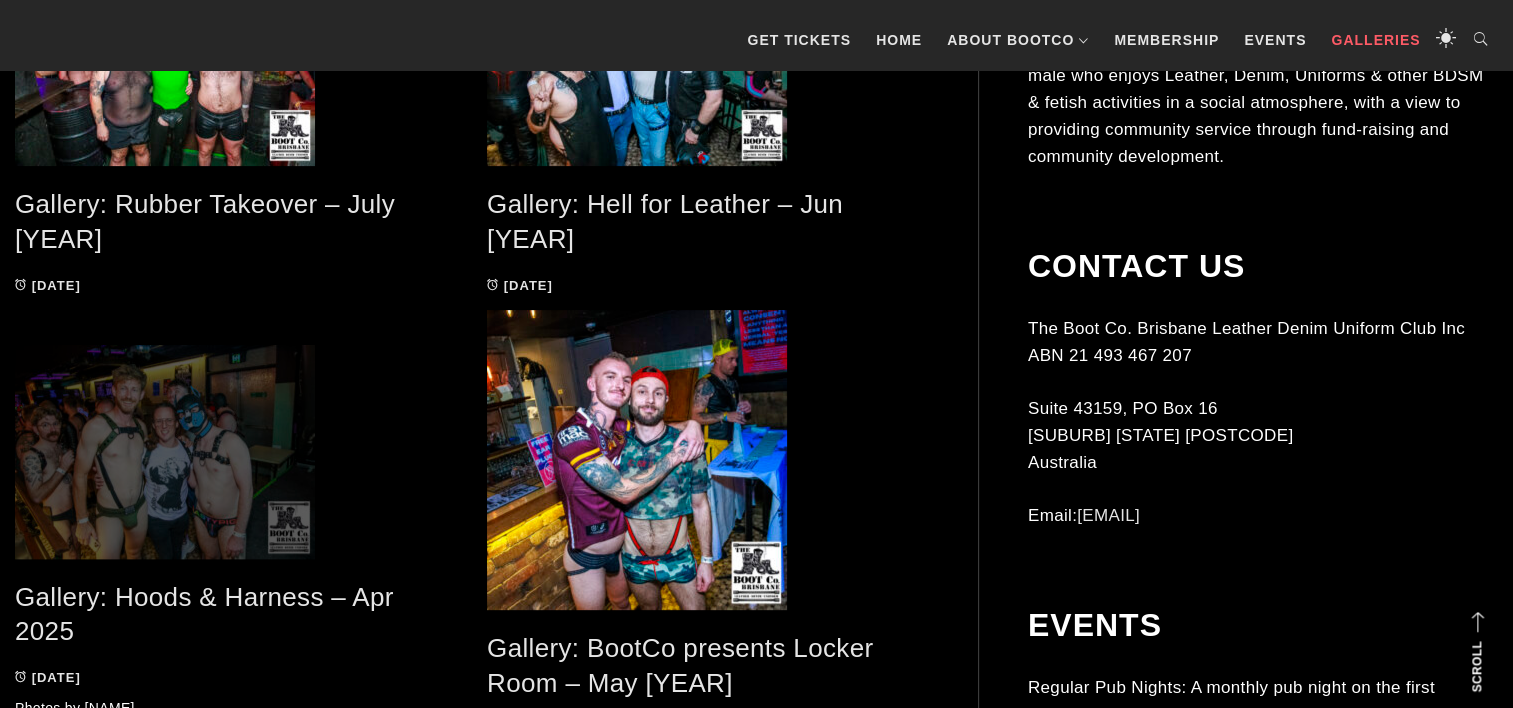 click at bounding box center (236, 452) 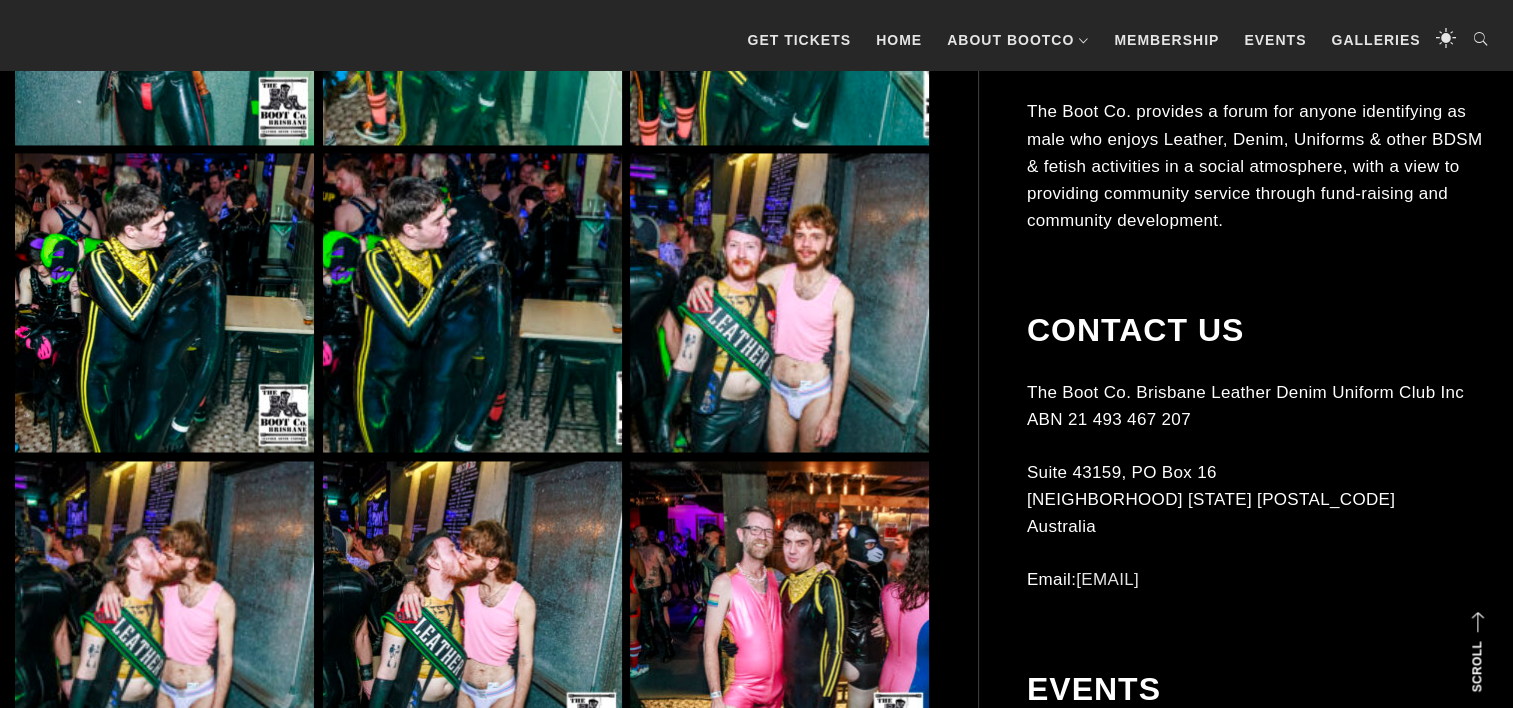 scroll, scrollTop: 2944, scrollLeft: 0, axis: vertical 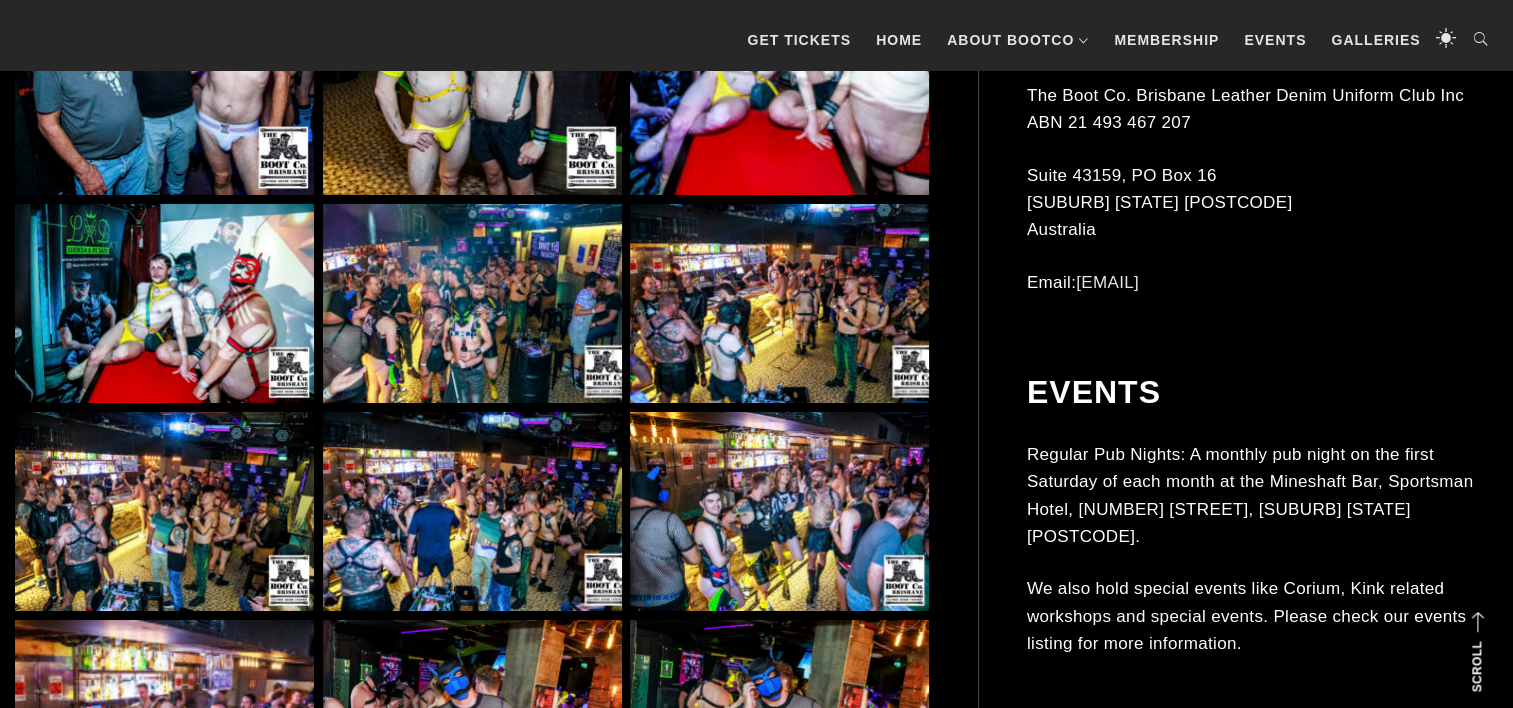 click at bounding box center (472, 303) 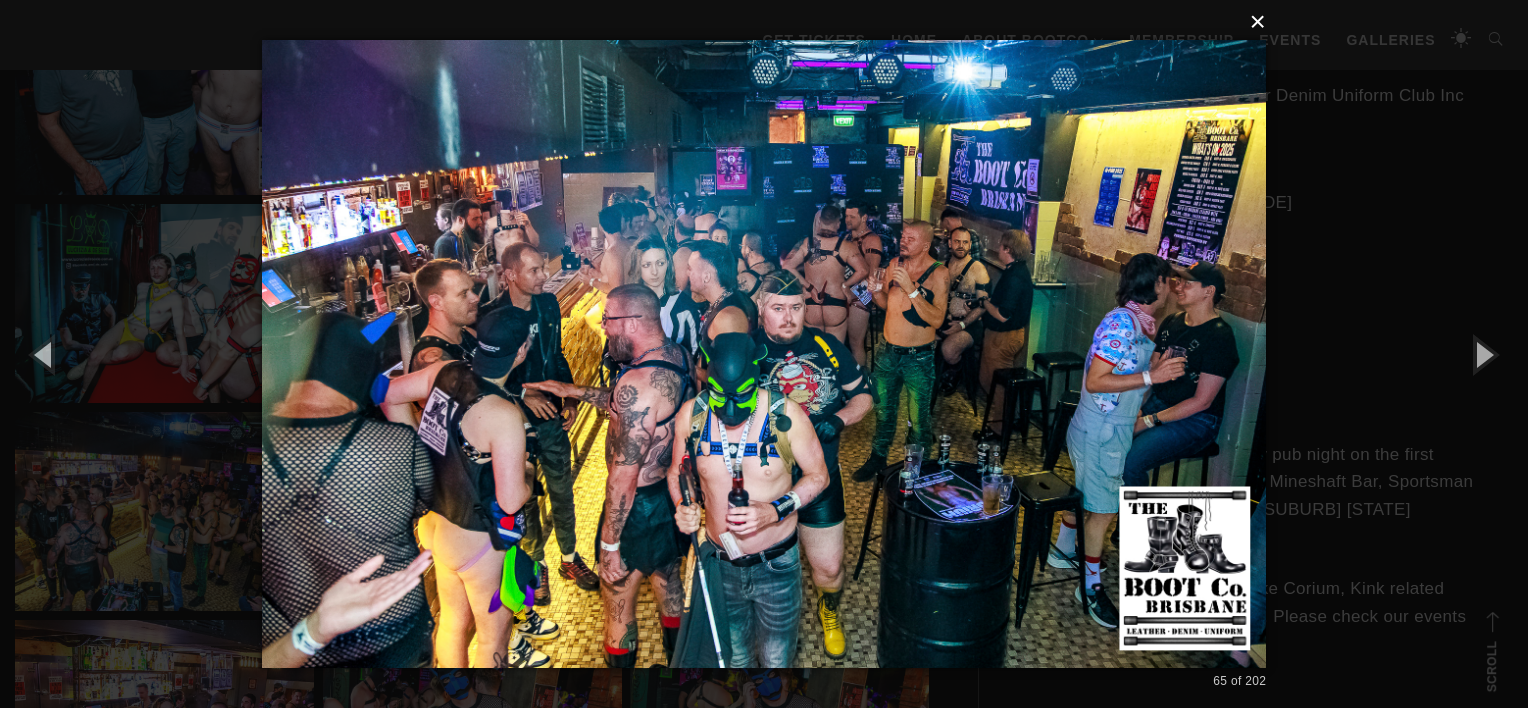 click on "×" at bounding box center (770, 22) 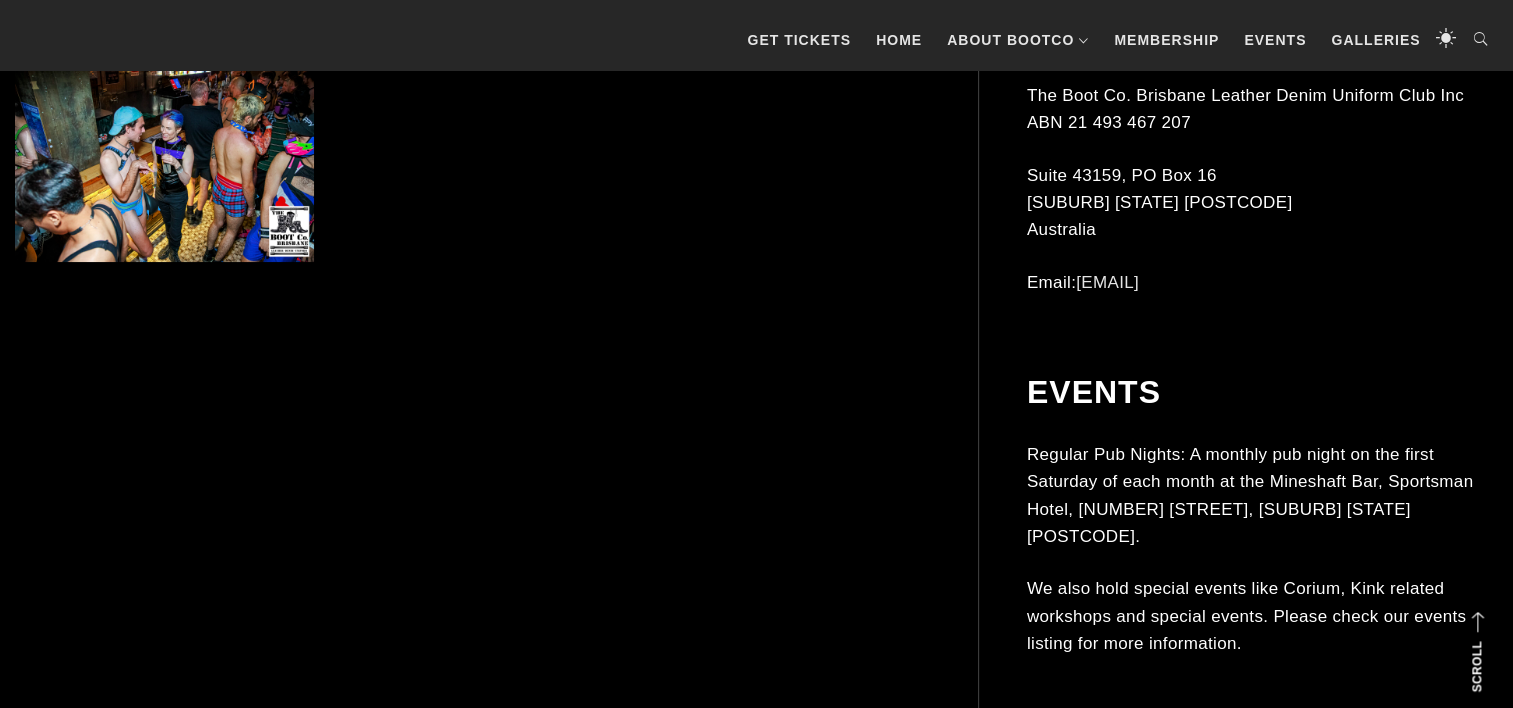 scroll, scrollTop: 15351, scrollLeft: 0, axis: vertical 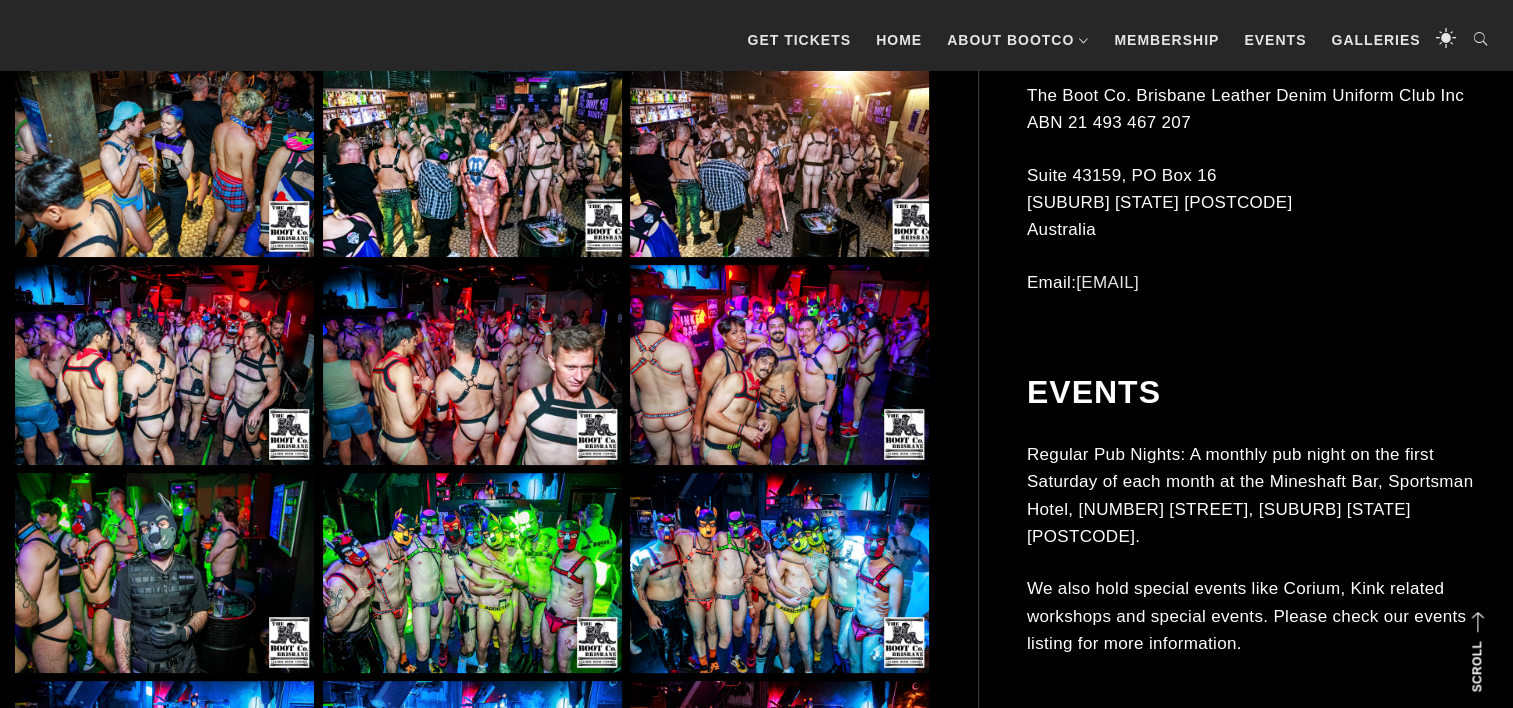 click at bounding box center [779, 364] 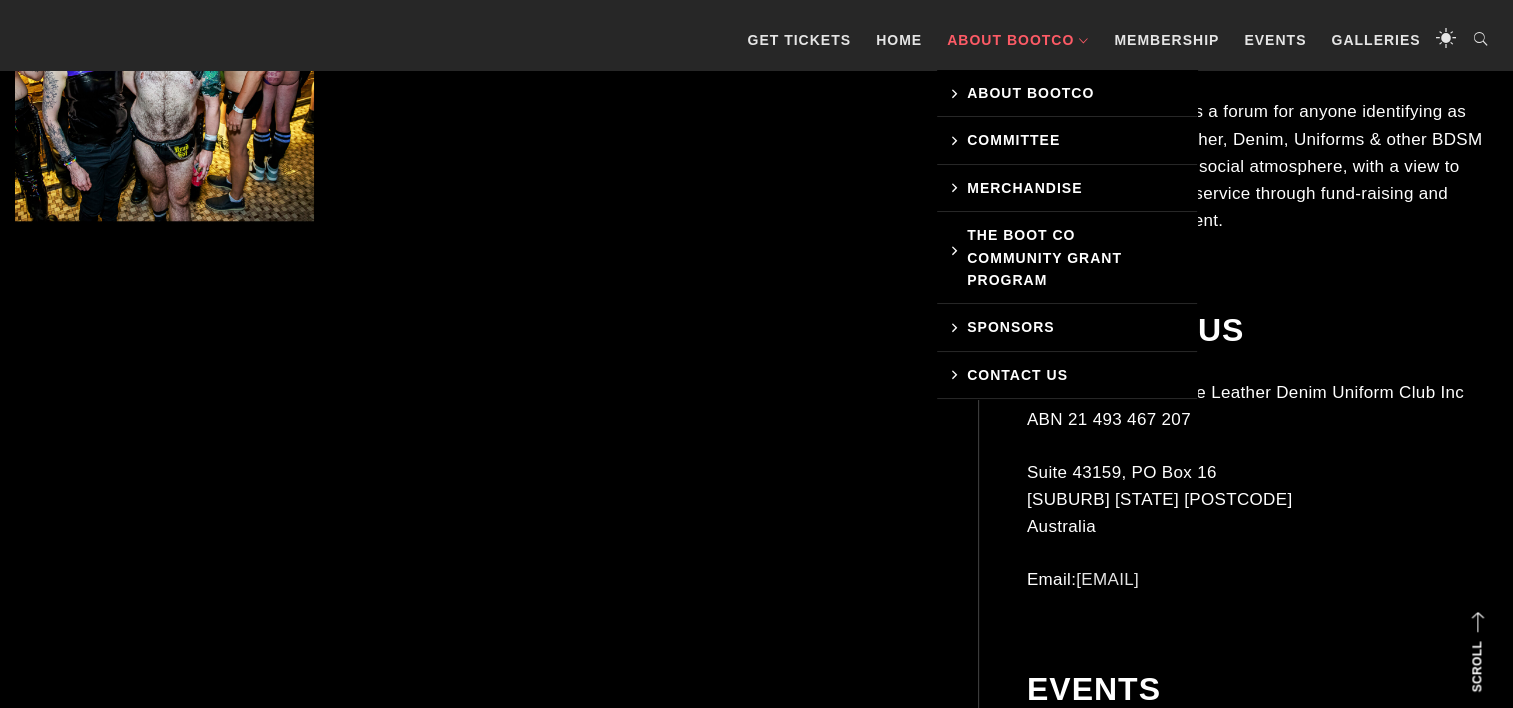scroll, scrollTop: 9211, scrollLeft: 0, axis: vertical 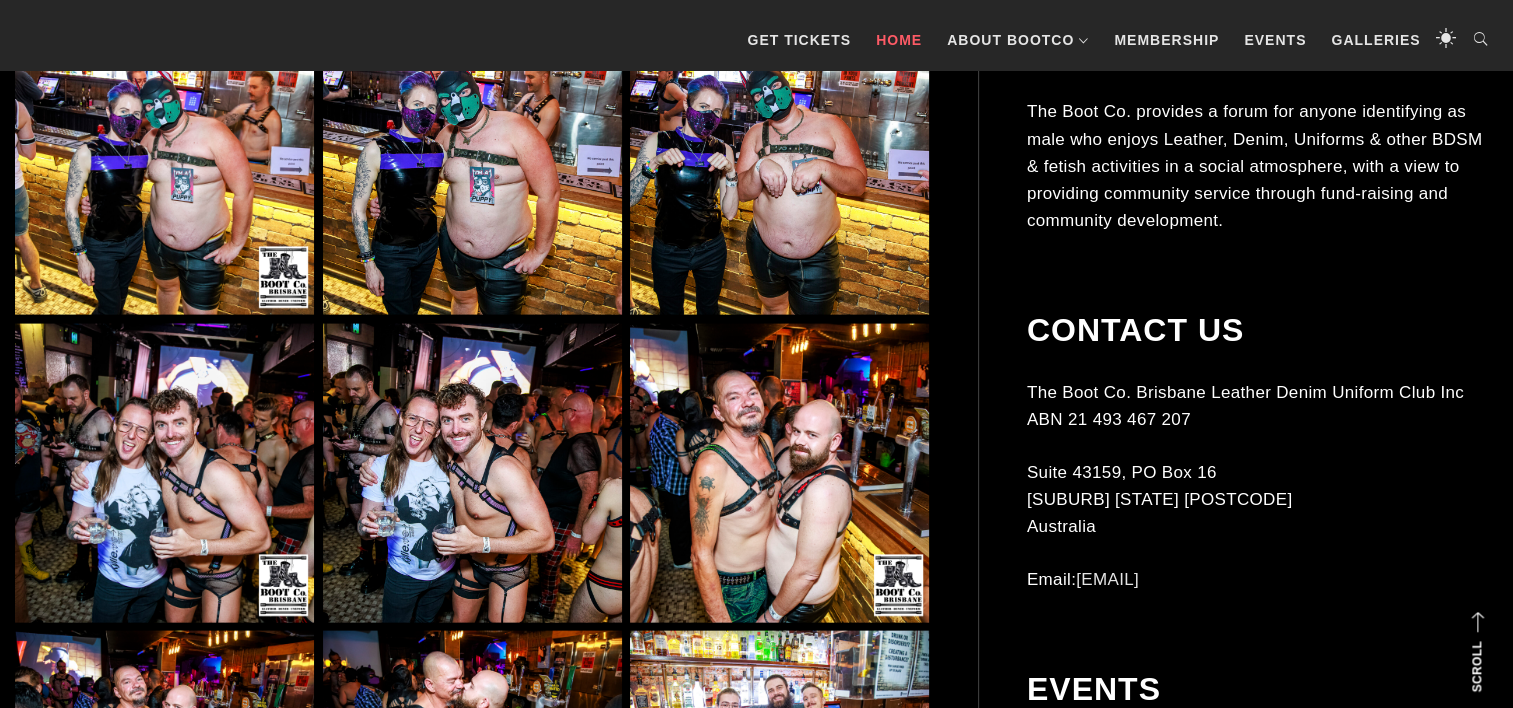click on "Home" at bounding box center (899, 40) 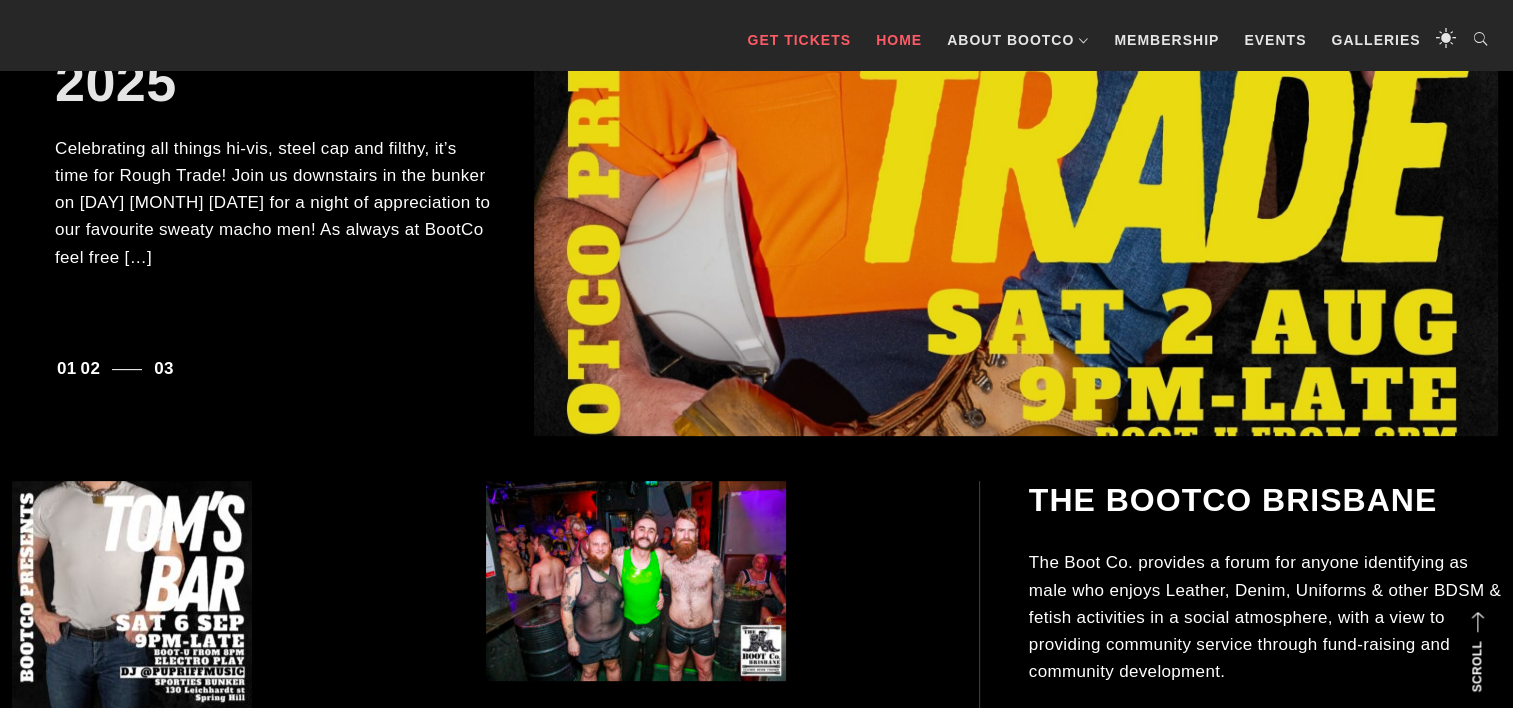 scroll, scrollTop: 530, scrollLeft: 0, axis: vertical 